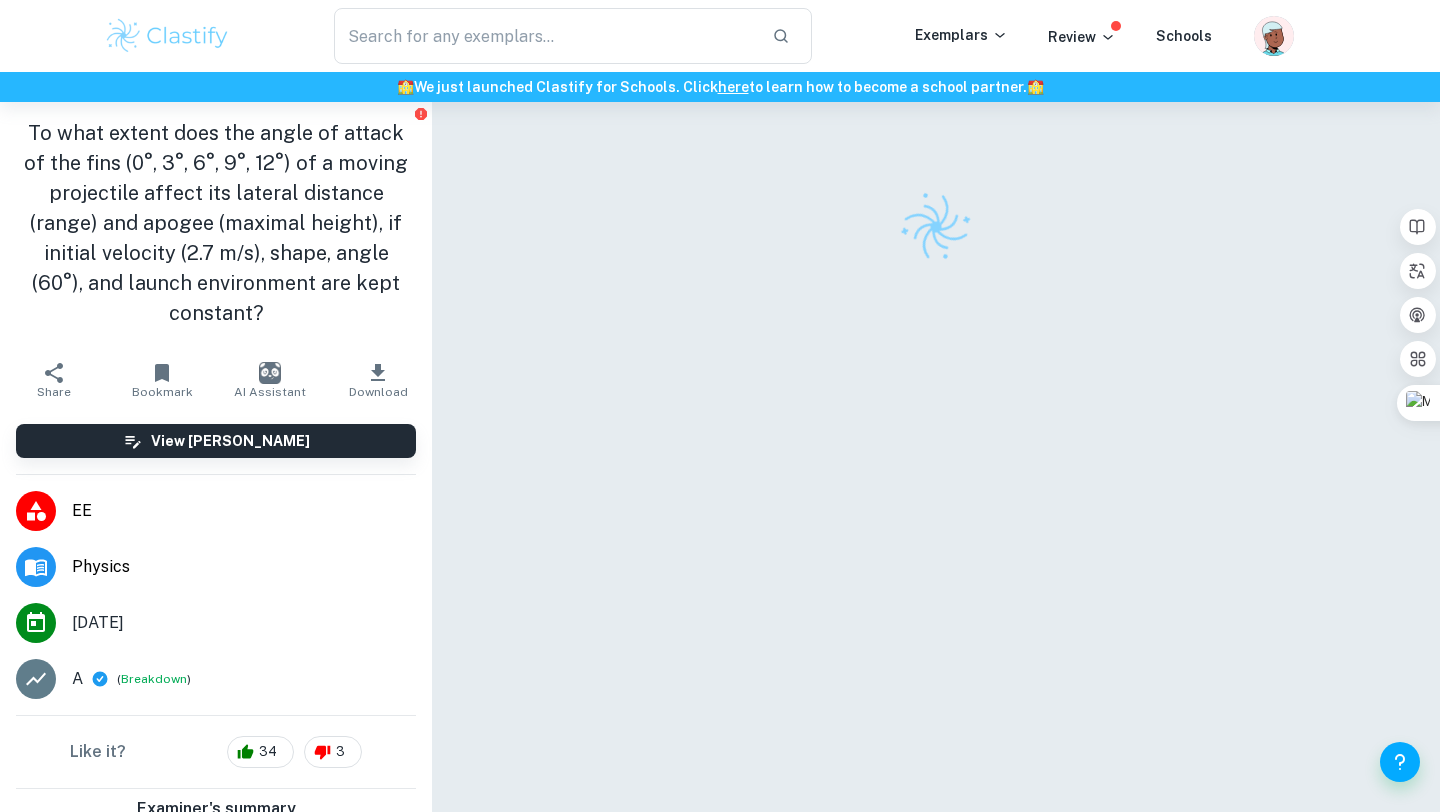scroll, scrollTop: 0, scrollLeft: 0, axis: both 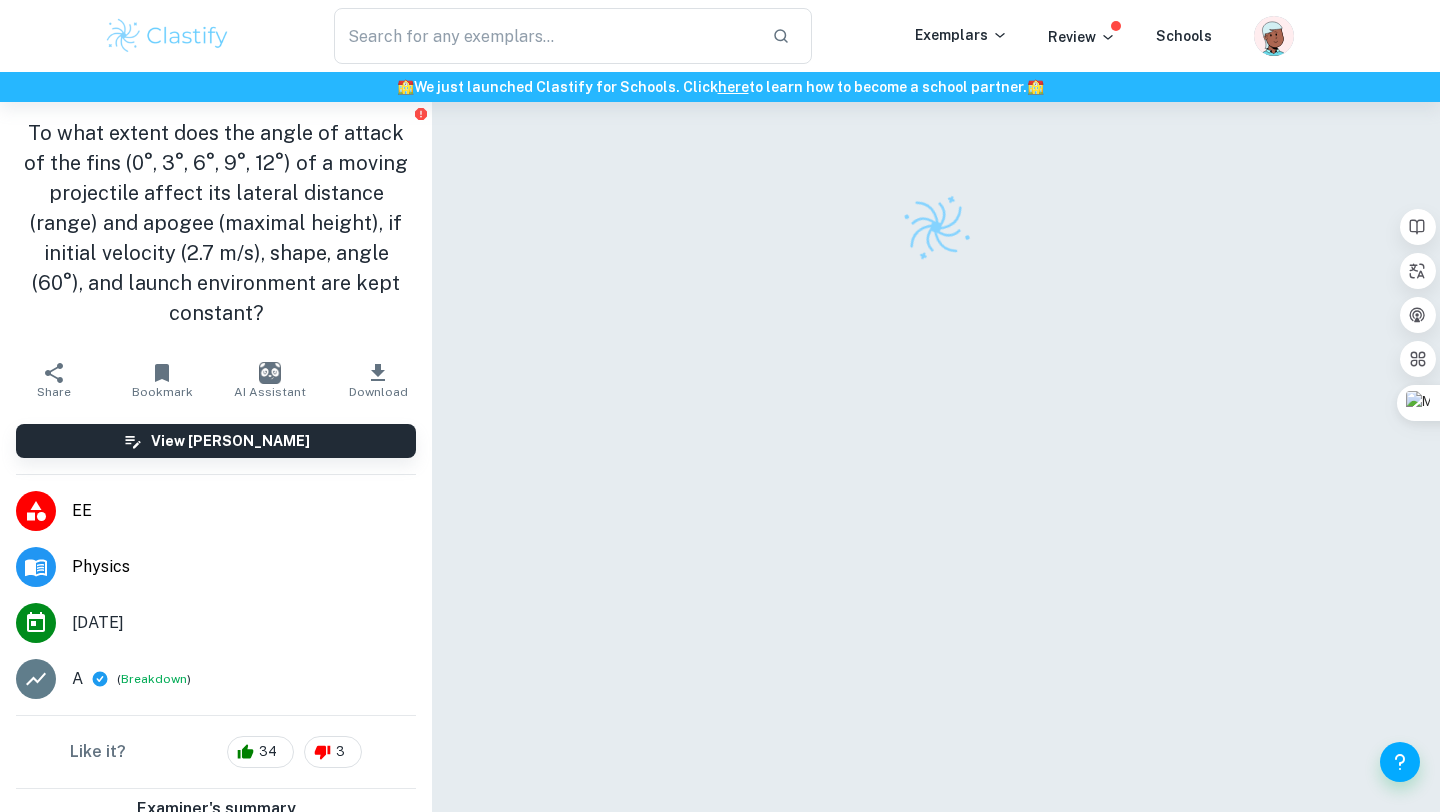 click at bounding box center [936, 483] 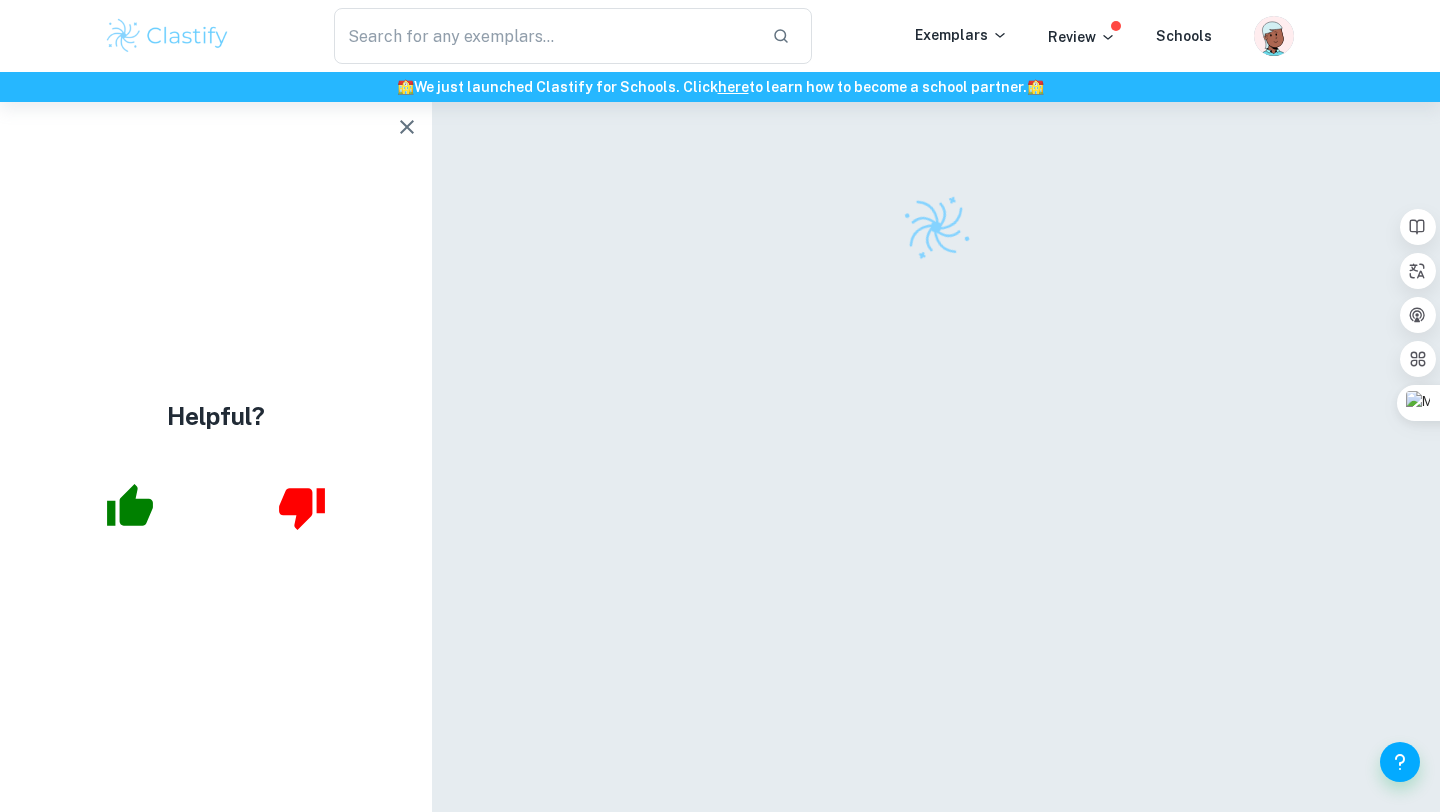 click at bounding box center [936, 227] 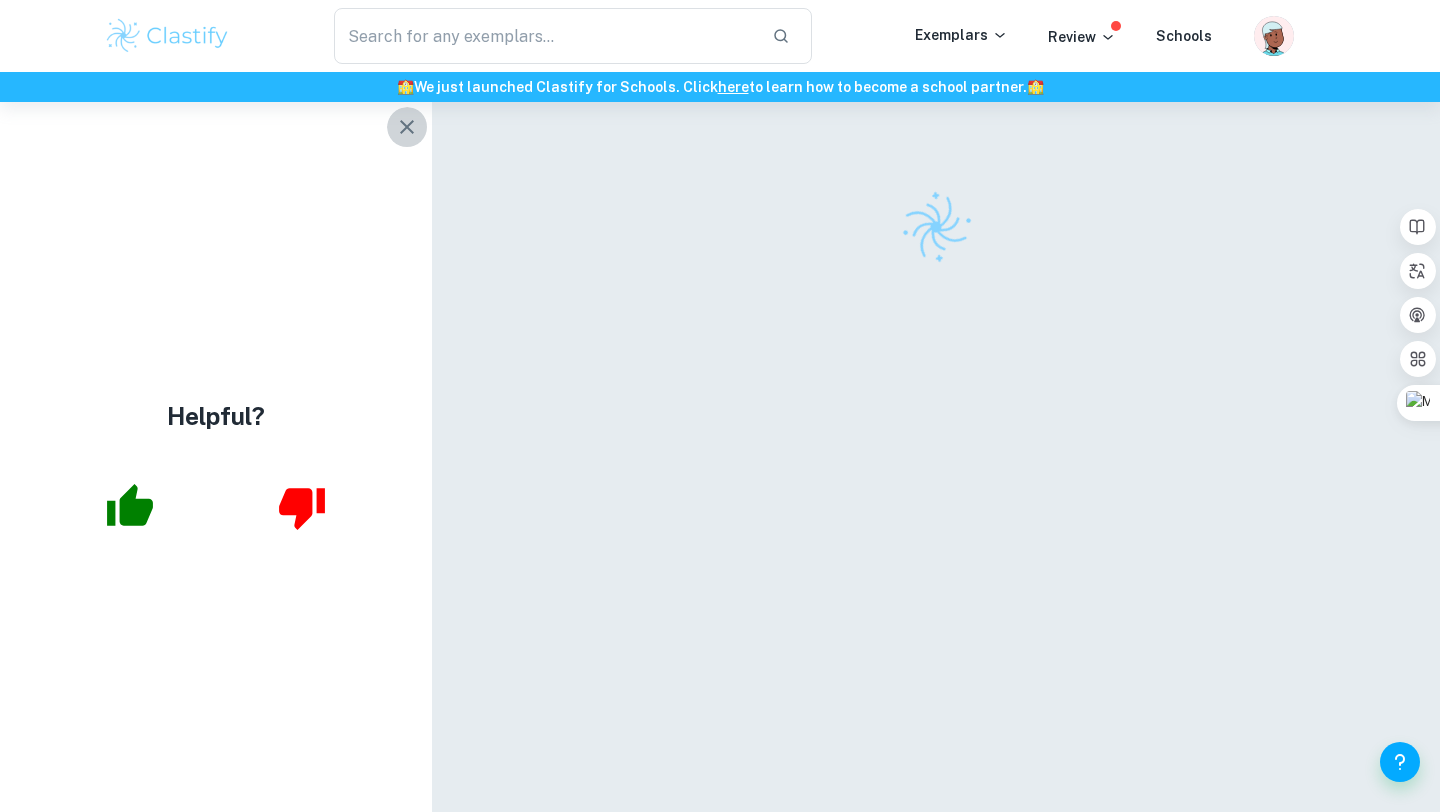 click 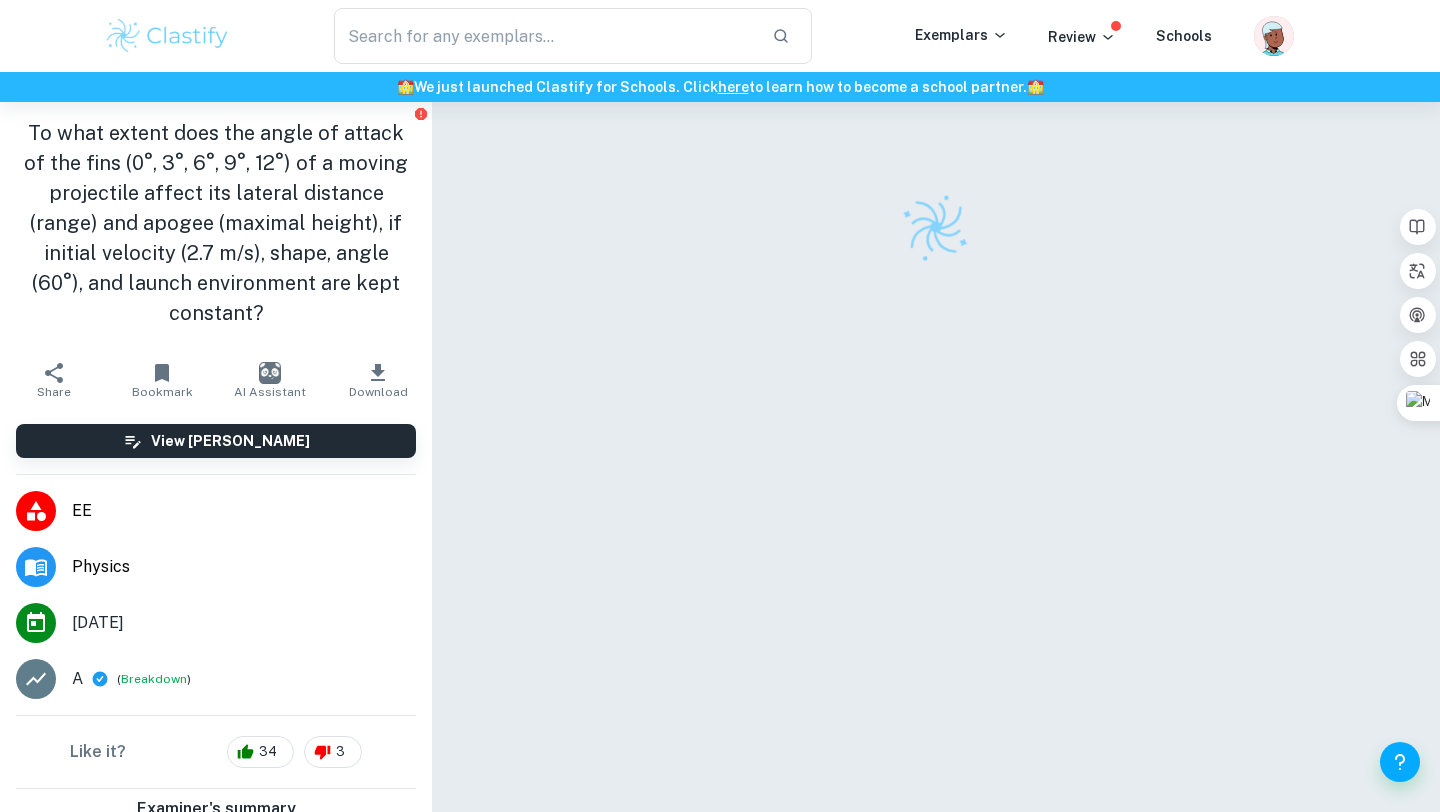 click on "Correct Criterion A :   The student outlines the topic of their study at the beginning of the essay, making its aim clear to the reader Comment:  The paper has a title page with a topic of the Extended Essay and a Research Question, a word count, and an indication of a chosen subject. The topic is general, and the Research Question is specific. Correct Criterion A :   The student proposes a title of their essay which is not too long and is a statement Comment:  The title "Effect of Angle of Attack on the Trajectory and Aim of a Projectile" is a statement of an appropriate length. Correct Criterion A :   The proposed title is not the same as the research question Comment: Correct Criterion A :   The student establishes a clear context of the study, i.e it describes the relevant background information, purpose, and focus of the essay Comment: Correct Criterion A :   The student establishes a clear context of the study, i.e it describes the relevant background information, purpose, and focus of the essay Correct" at bounding box center (936, 483) 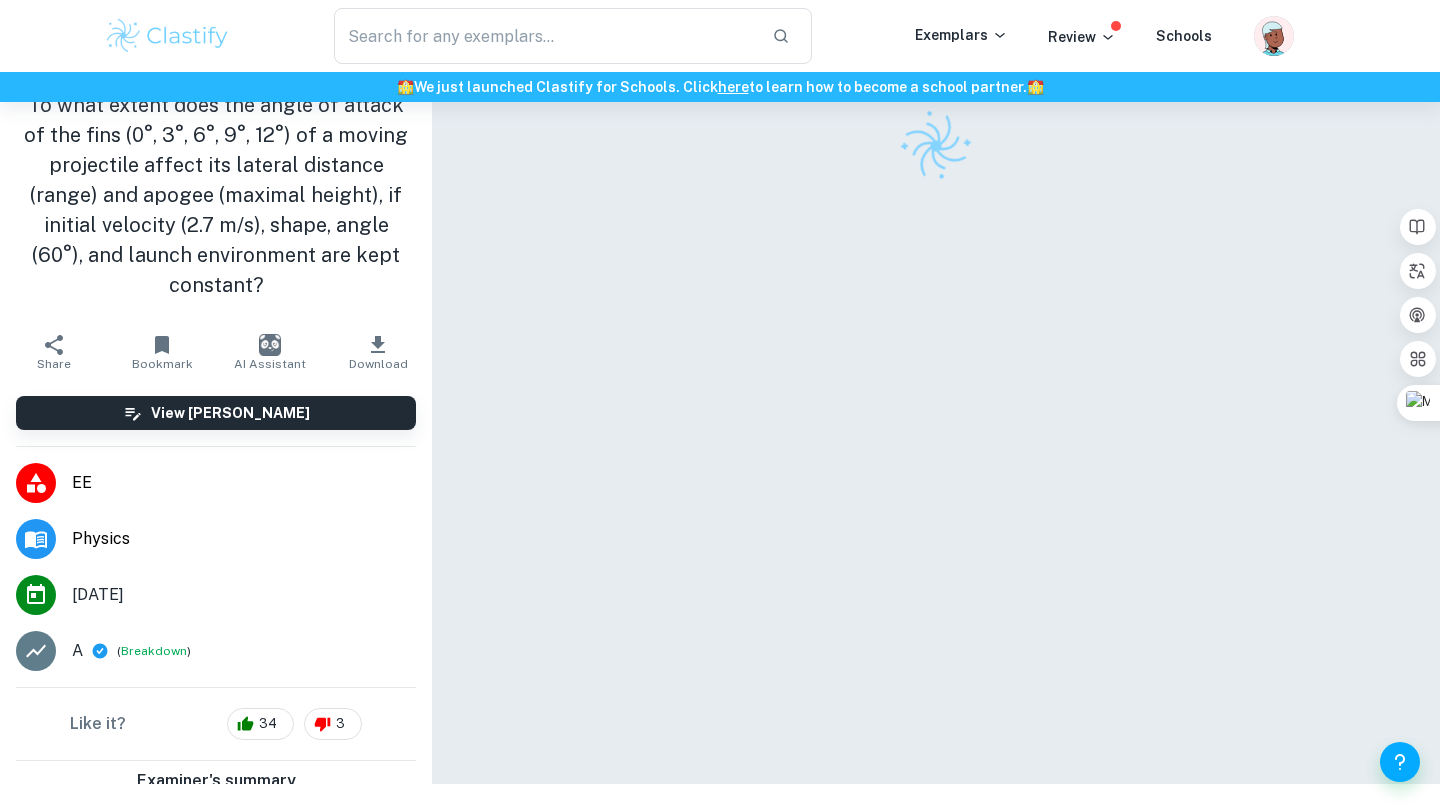 scroll, scrollTop: 102, scrollLeft: 0, axis: vertical 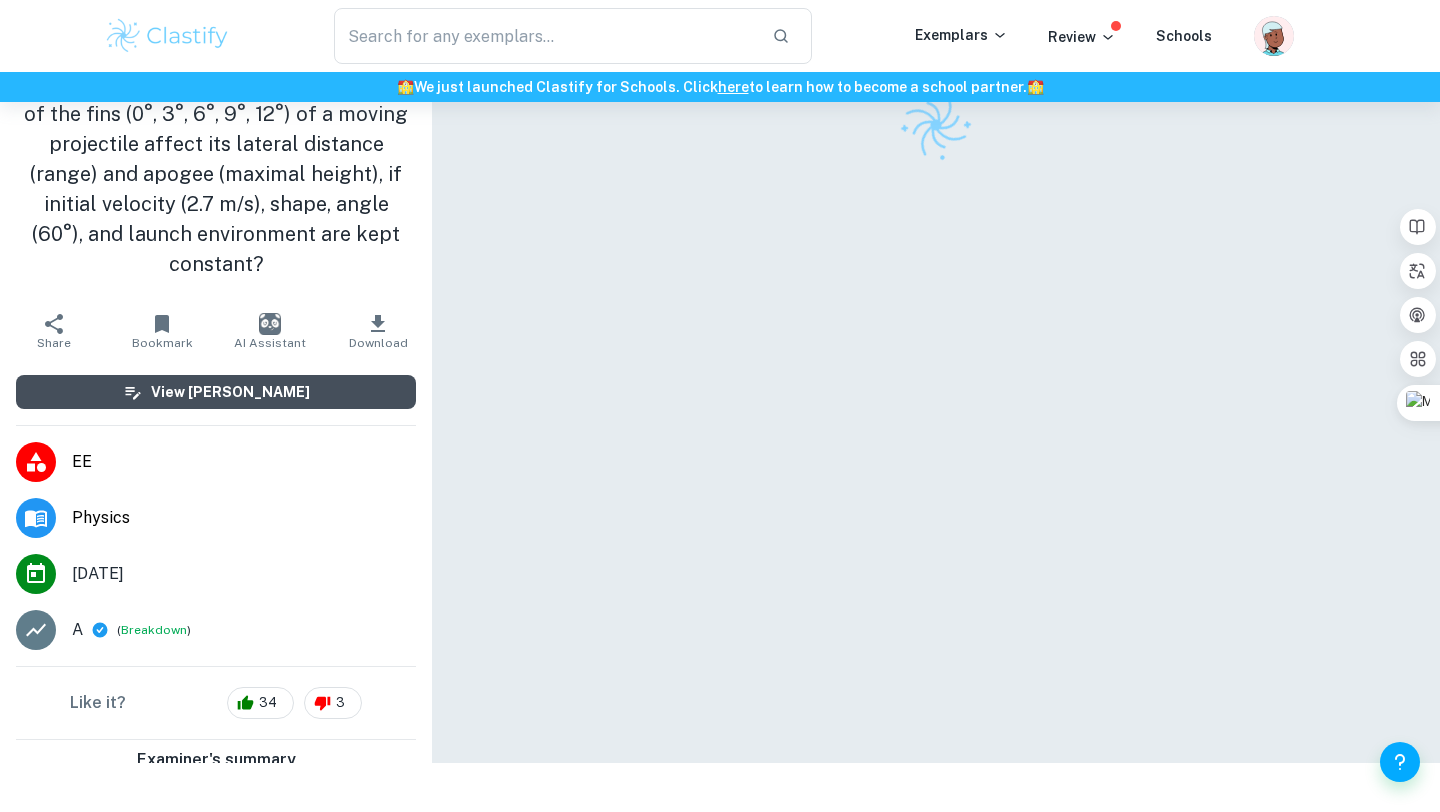 click on "View [PERSON_NAME]" at bounding box center (216, 392) 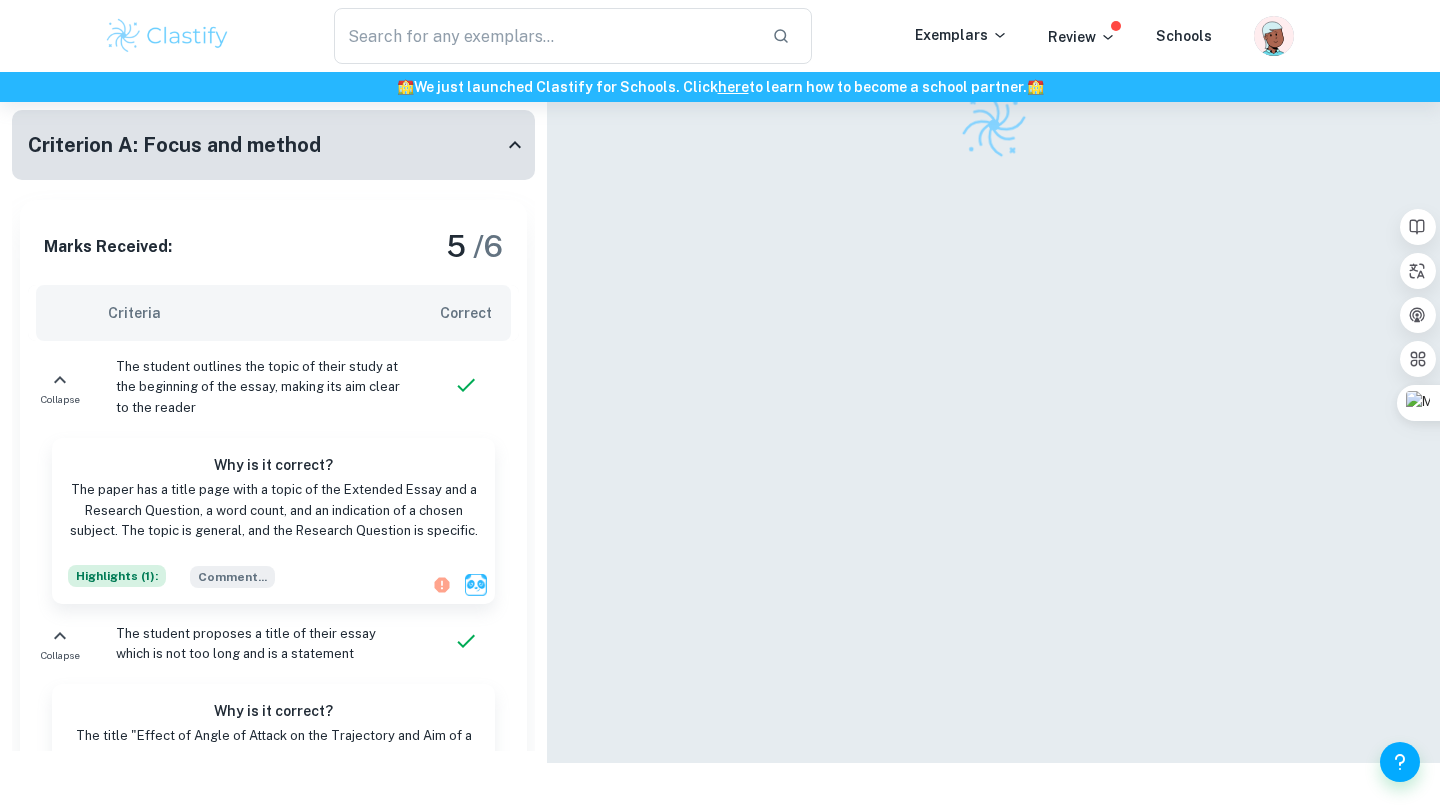 click 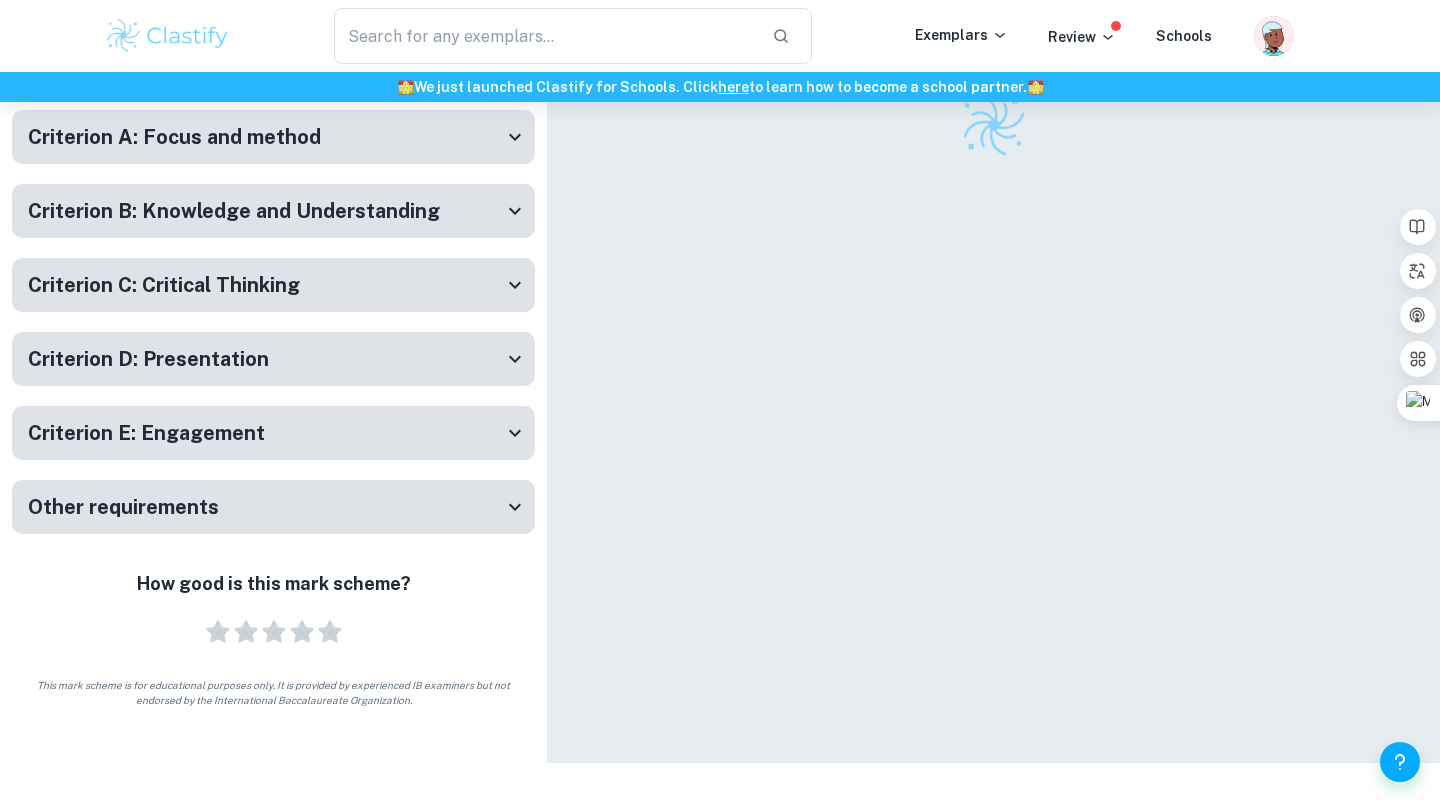 click at bounding box center (994, 381) 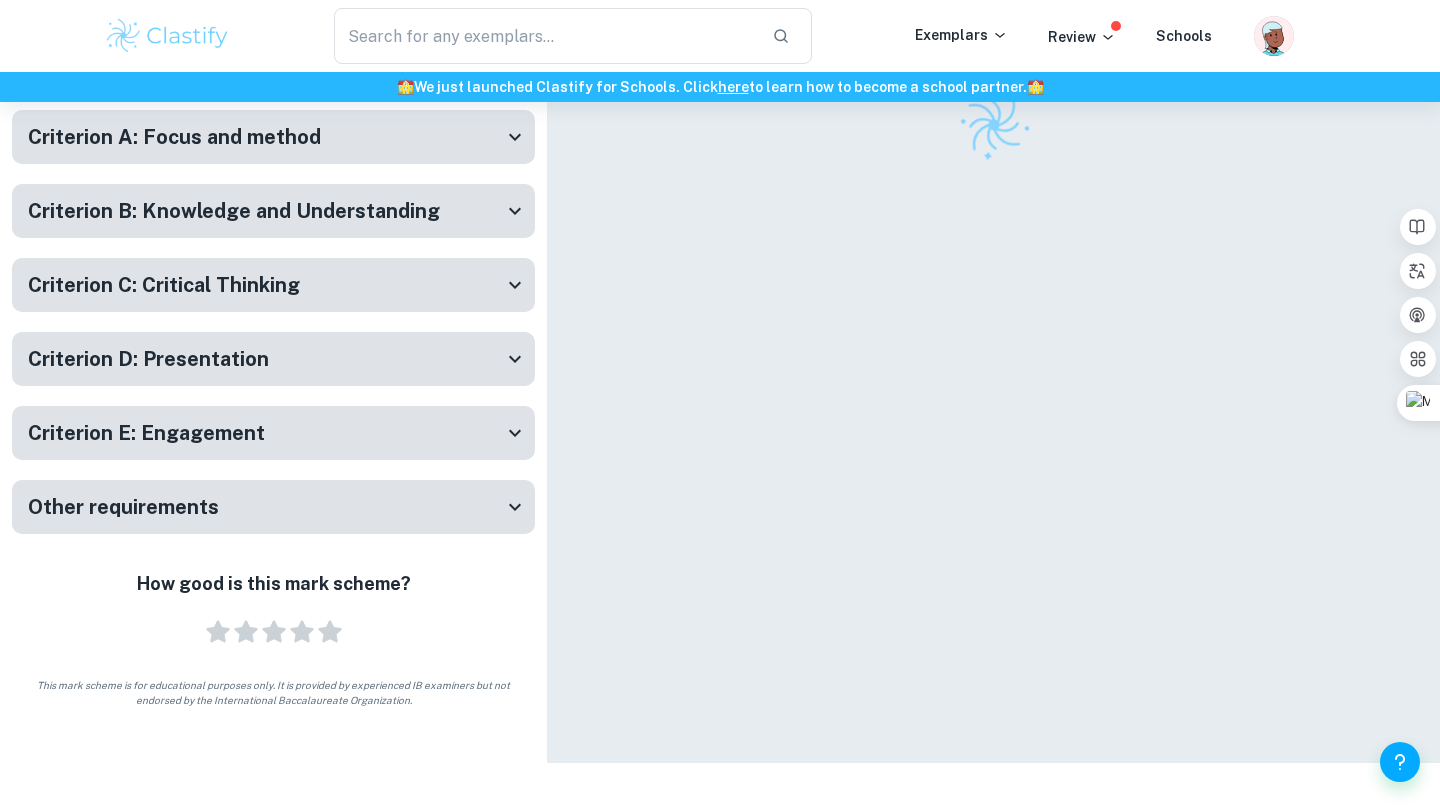 scroll, scrollTop: 0, scrollLeft: 0, axis: both 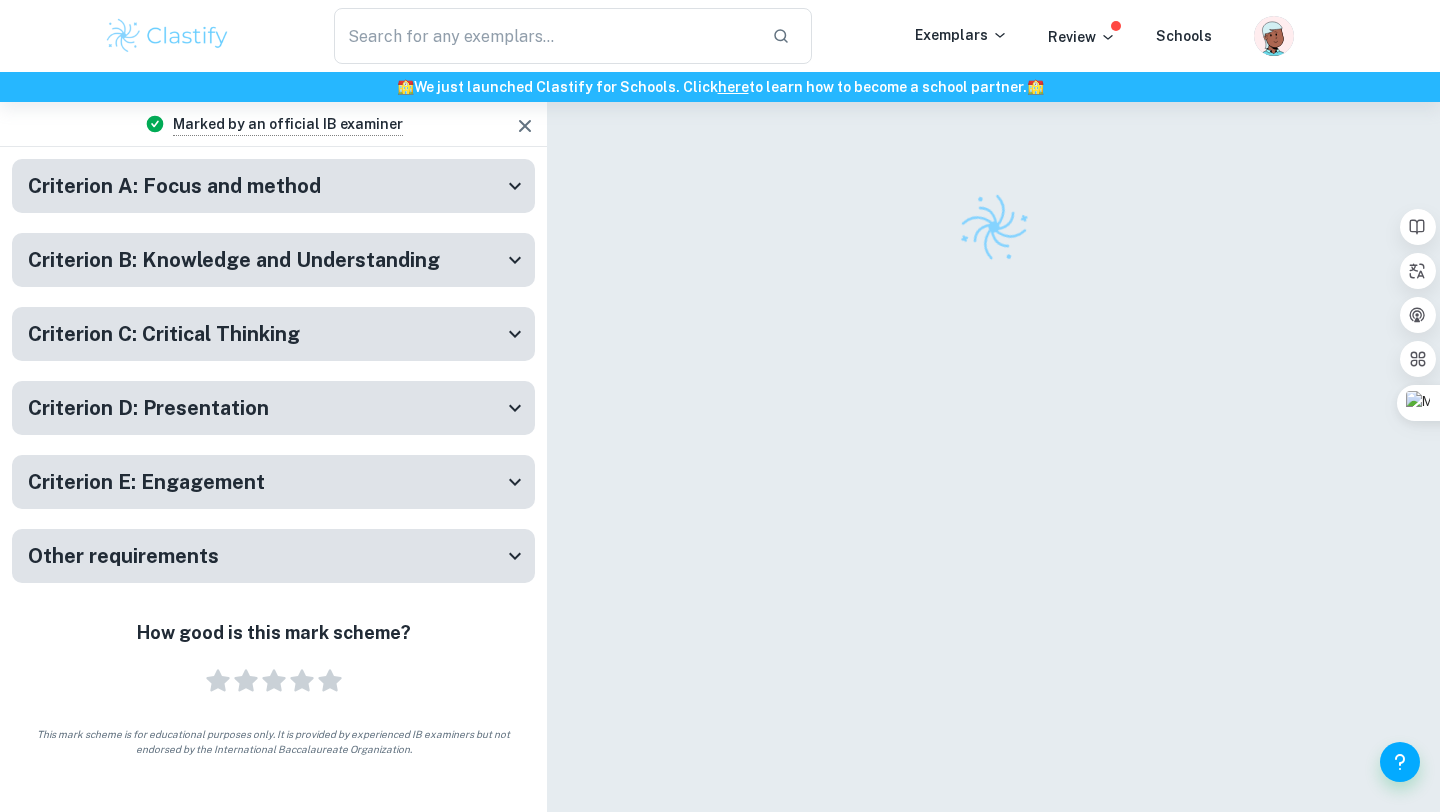checkbox on "true" 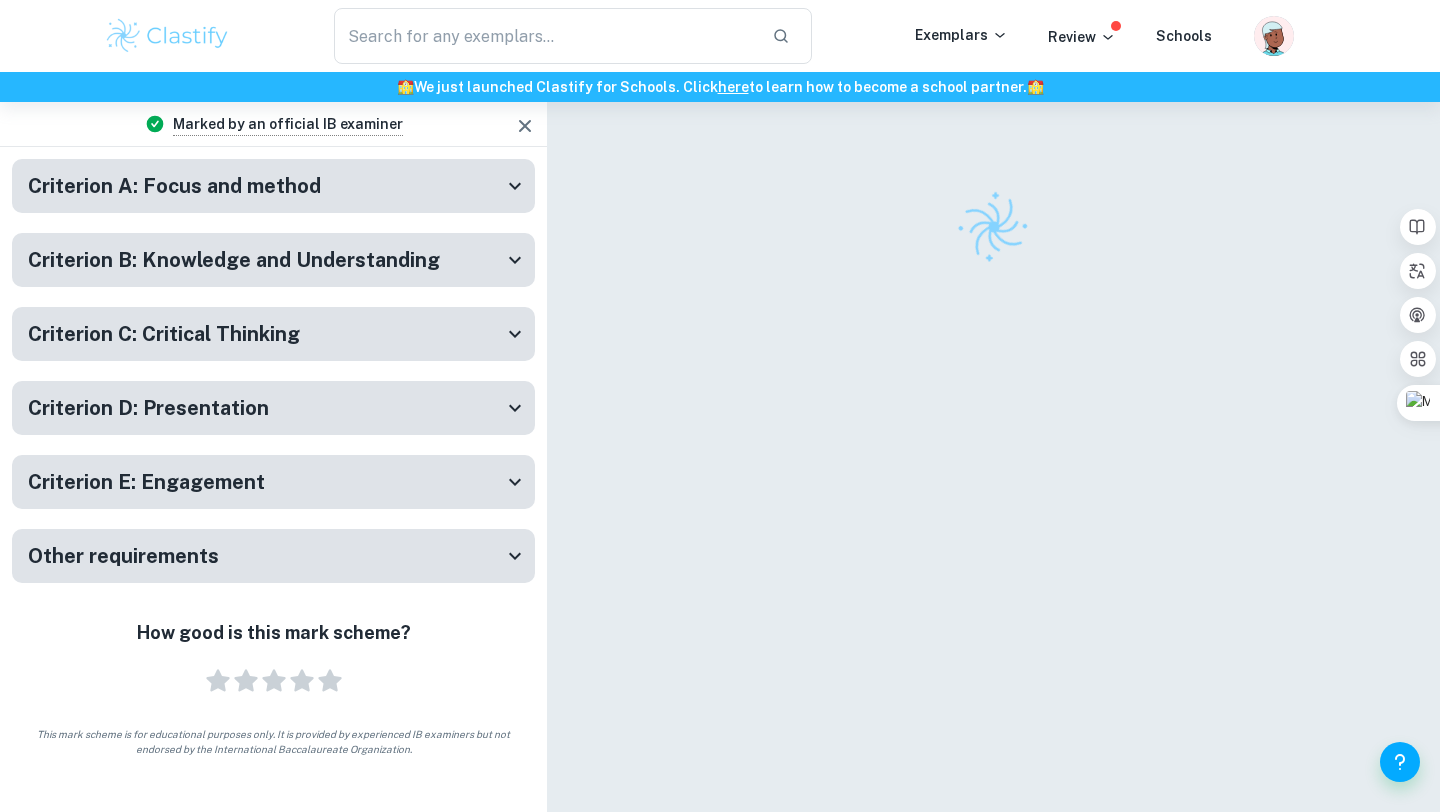 click at bounding box center [994, 483] 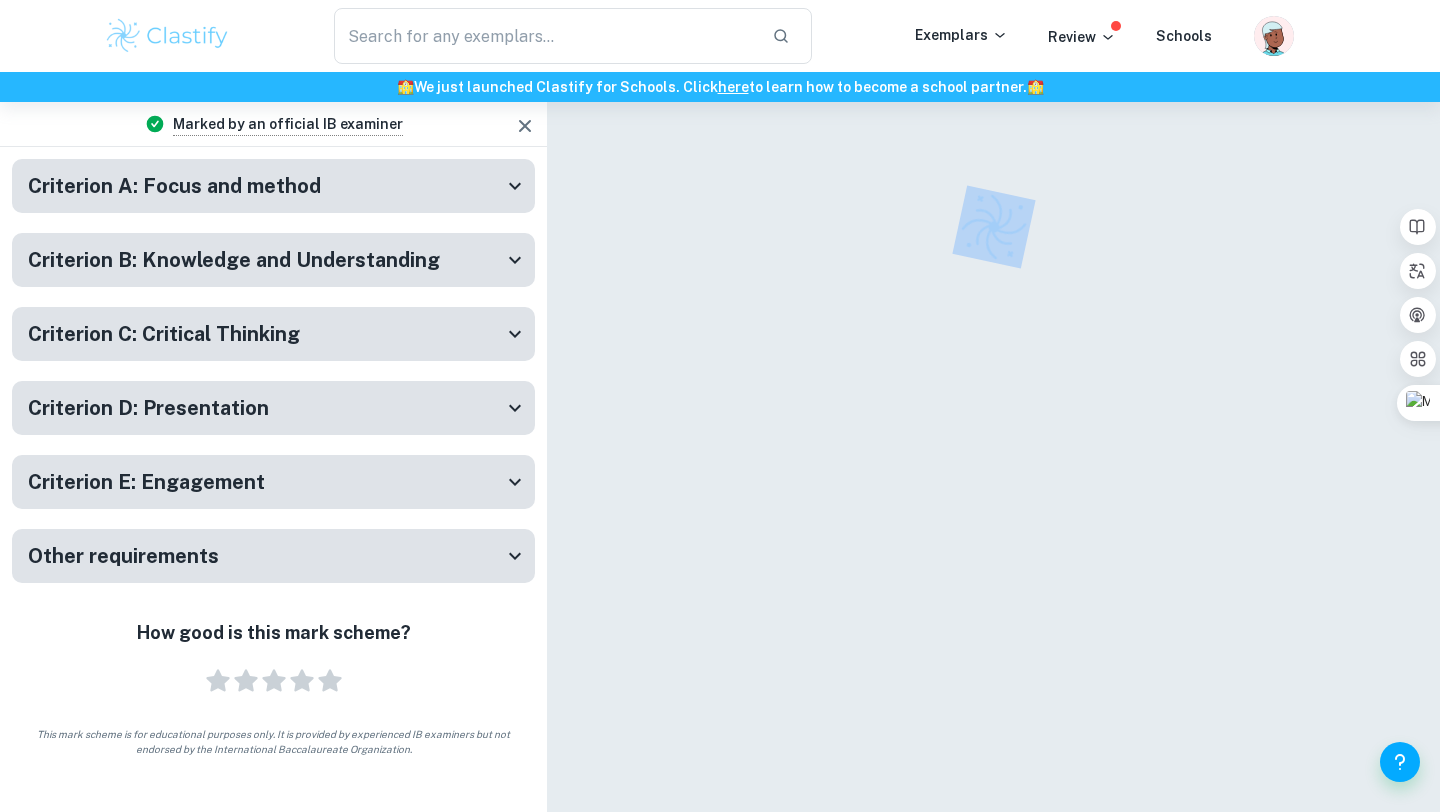 click at bounding box center (994, 483) 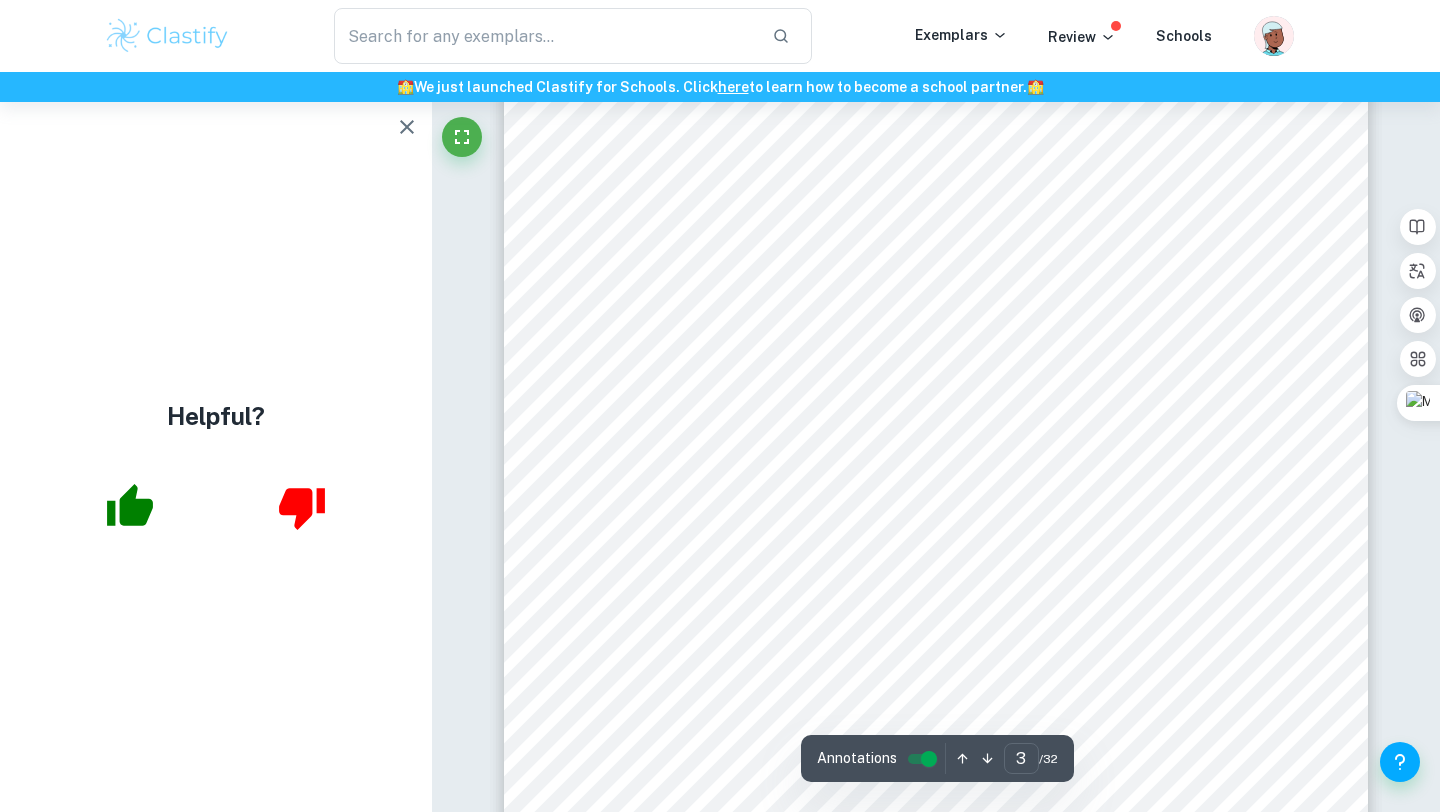 scroll, scrollTop: 2487, scrollLeft: 0, axis: vertical 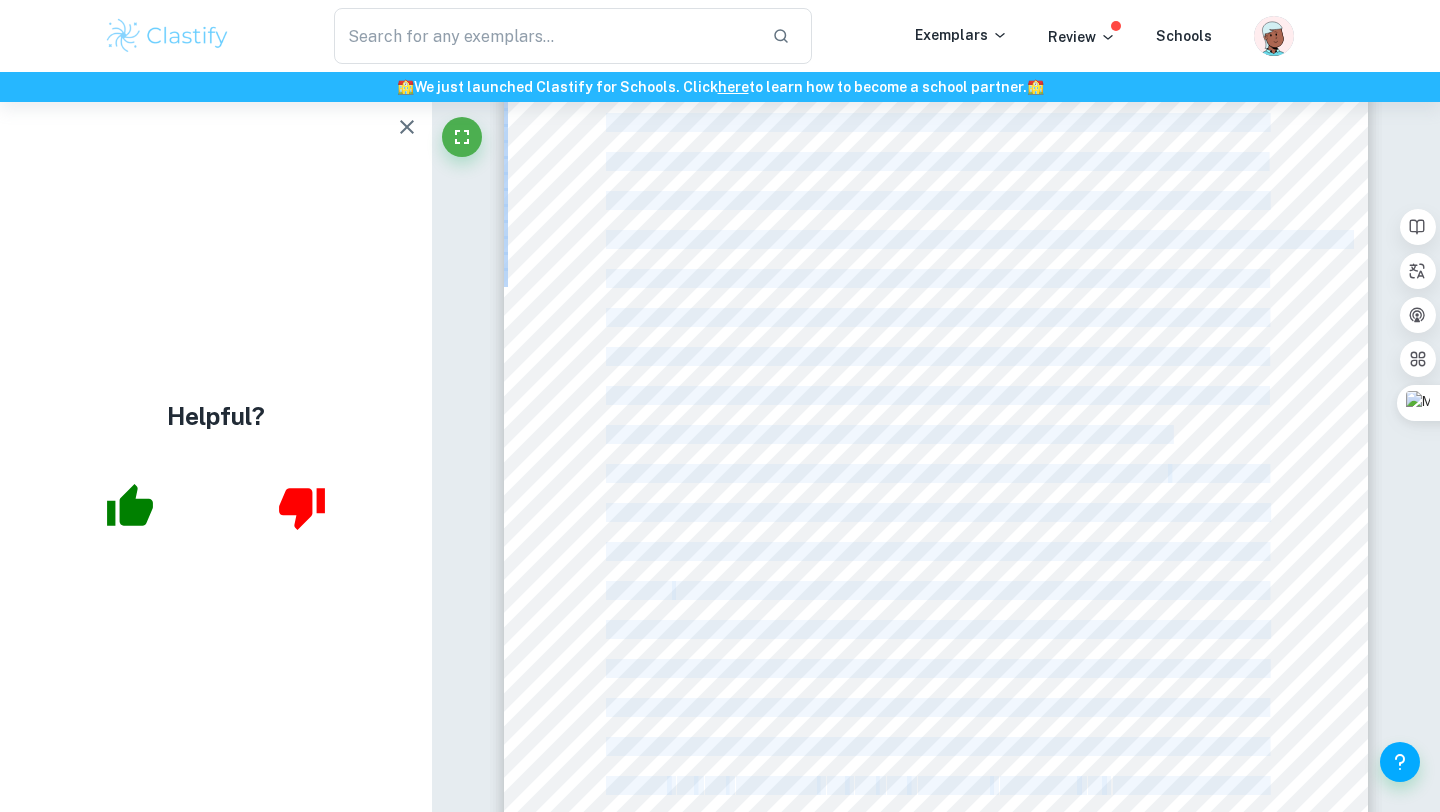 drag, startPoint x: 608, startPoint y: 141, endPoint x: 907, endPoint y: 613, distance: 558.73517 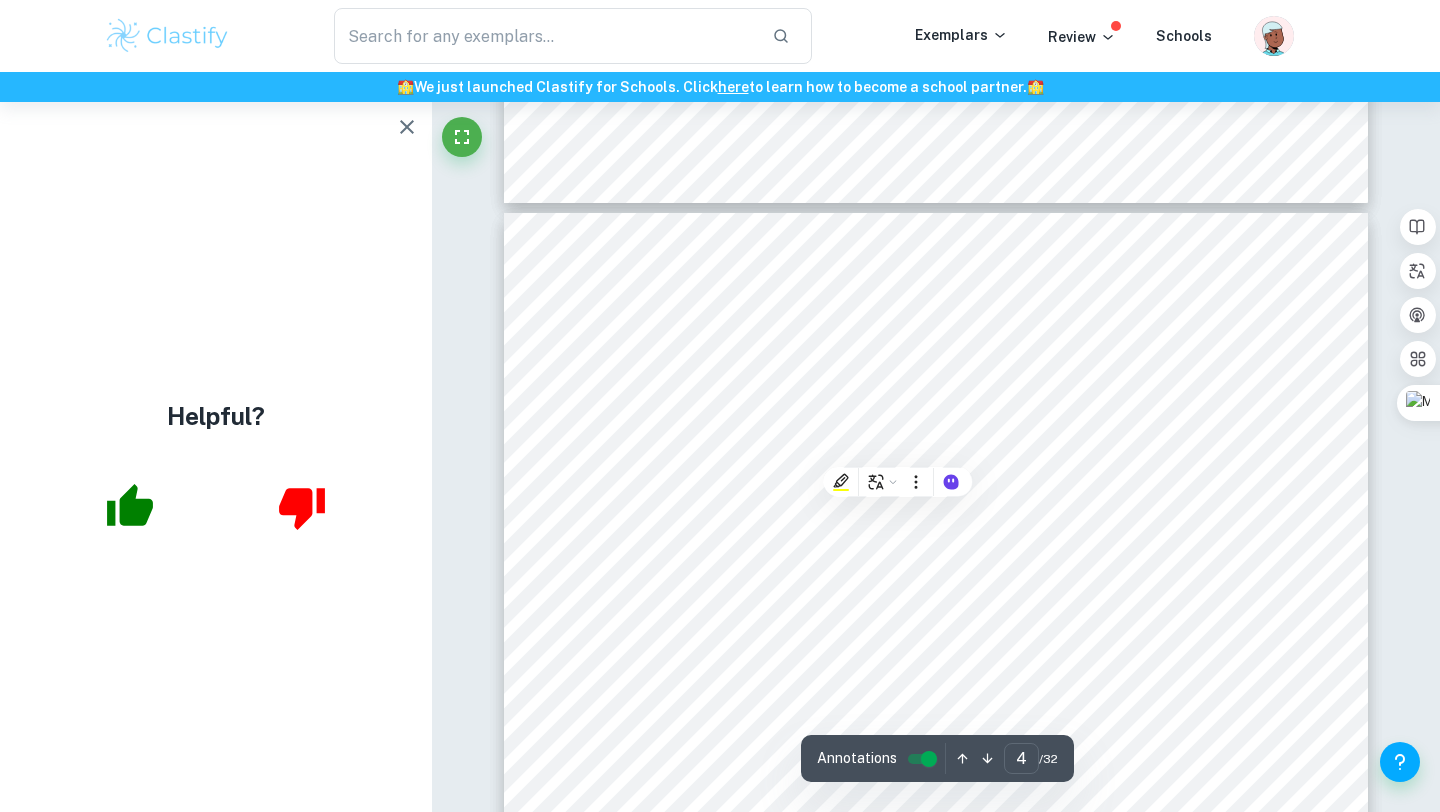 scroll, scrollTop: 3424, scrollLeft: 0, axis: vertical 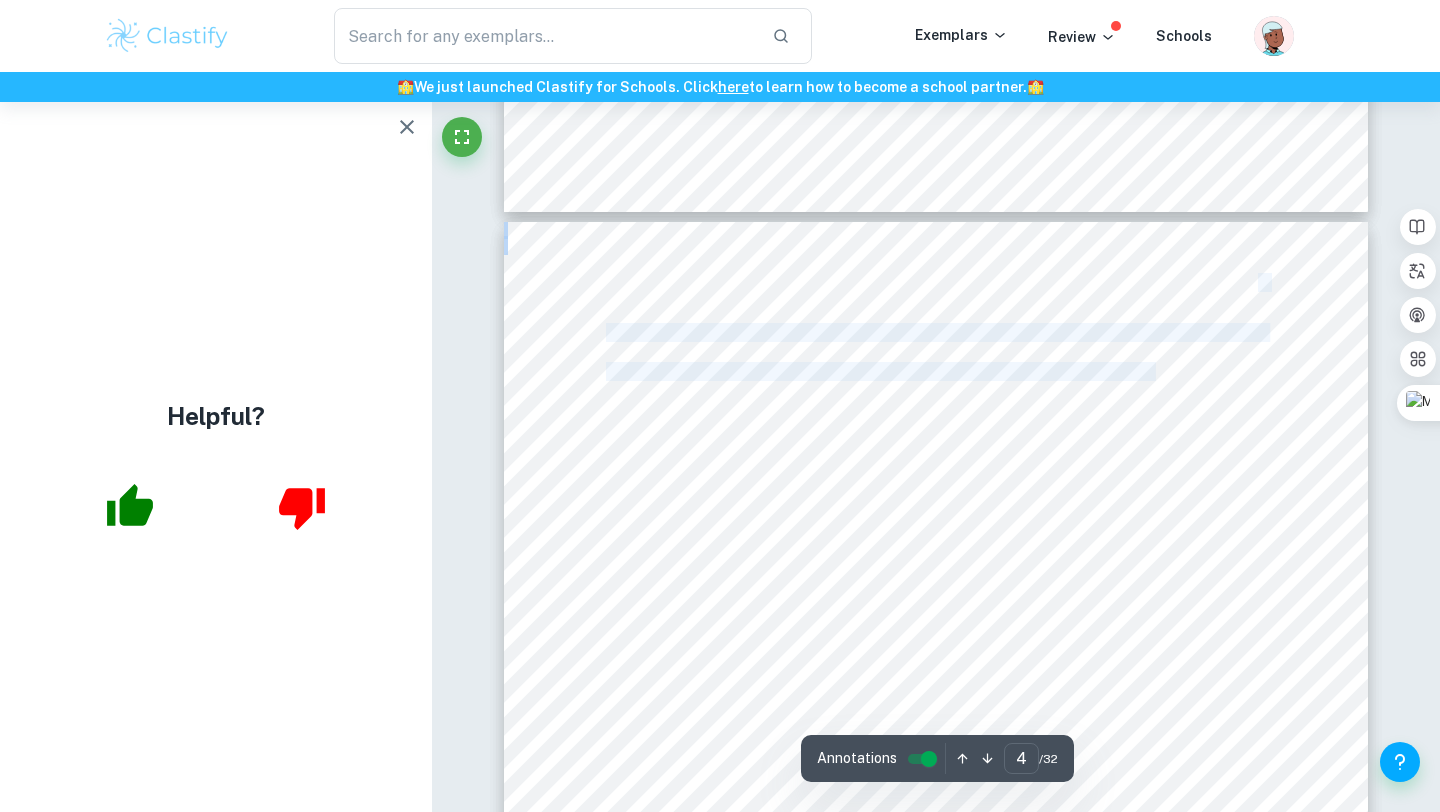 drag, startPoint x: 1154, startPoint y: 375, endPoint x: 856, endPoint y: 124, distance: 389.6216 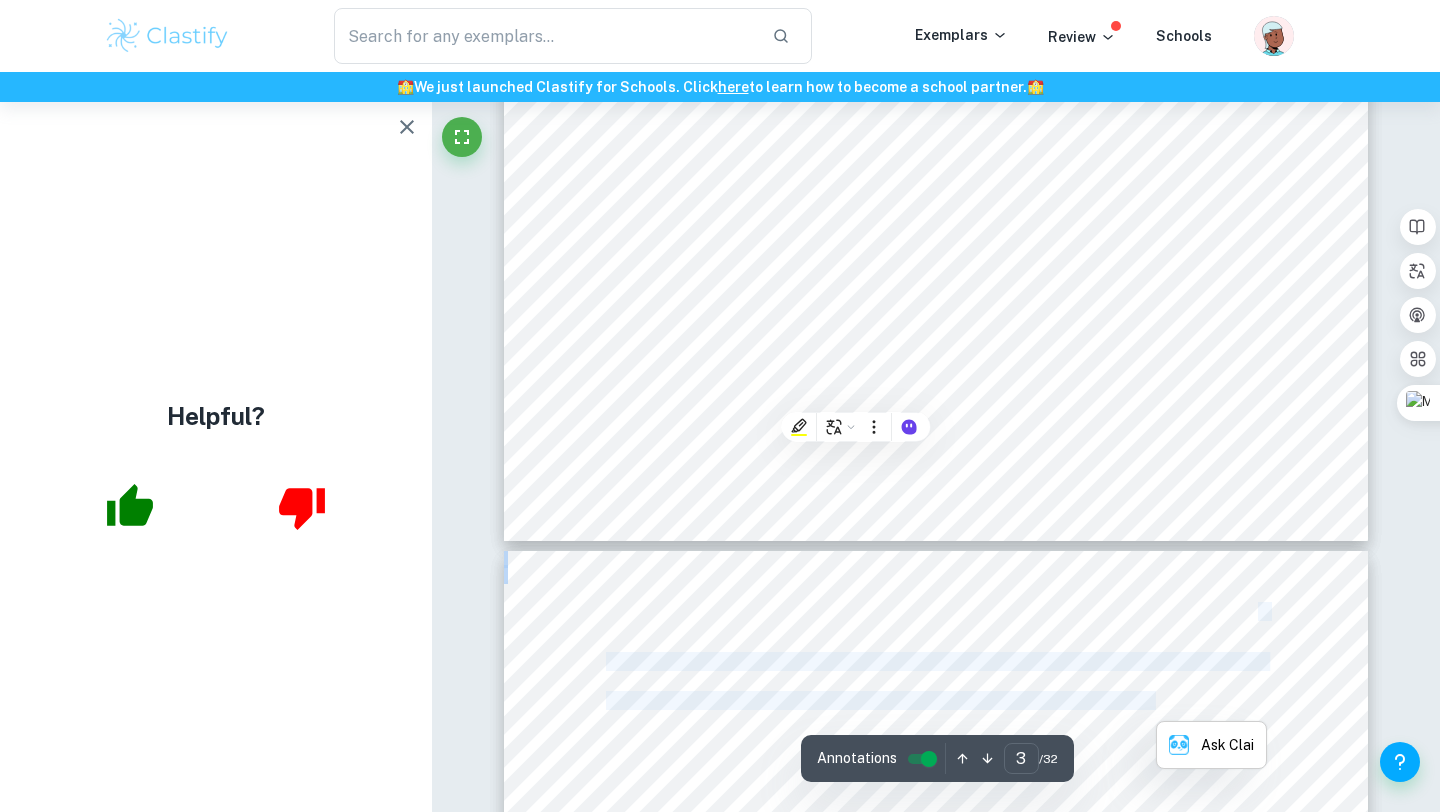 scroll, scrollTop: 3094, scrollLeft: 0, axis: vertical 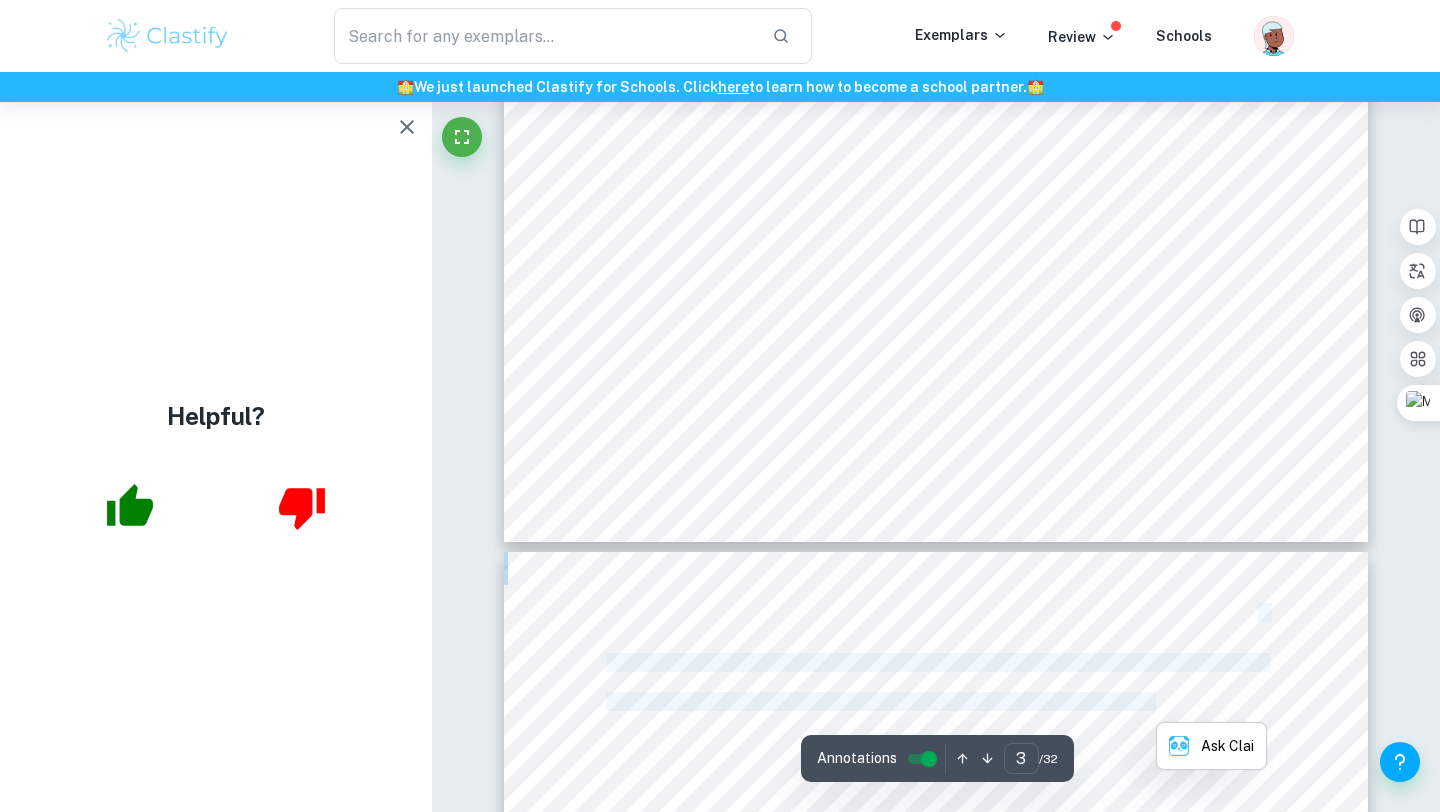 click at bounding box center [936, 1111] 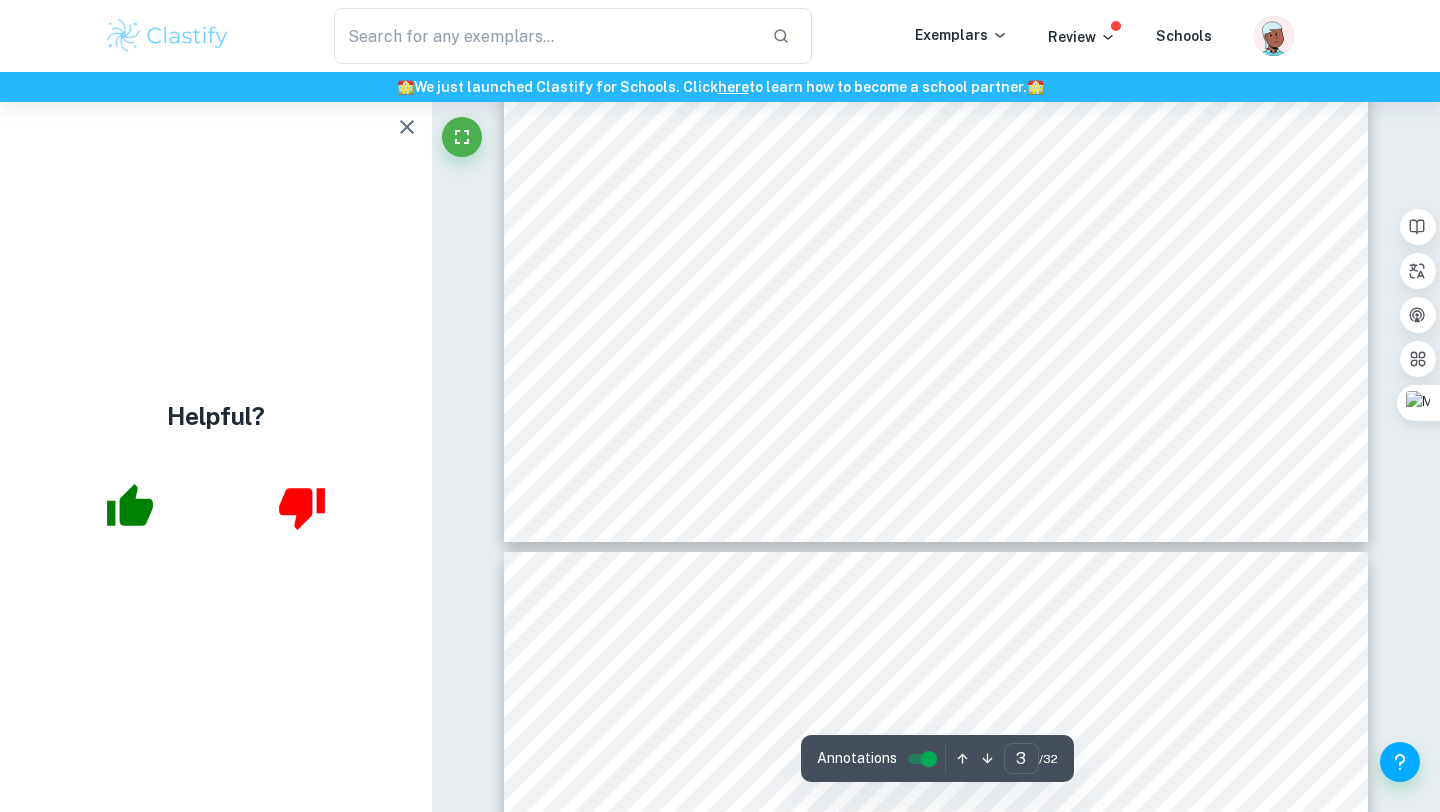 click on "4 the apogee. By the end of this study, we will have gained a deeper understanding of how SpaceX lands its rockets, which enables us to grasp a crucial component of aerodynamics. Background Information 33333333333333333333333333333333333333333333333333333 (2) To begin this exploration, a common understanding on the term 8 angle of attack 9 needs to be there. Angle of attack ( ) is commonly known as the ³ angular separation of the fins of a projectile, from oncoming wind (Lahti et al., 2019). Wind is always assumed to be parallel to the direction that the projectile is propelling in. Different angle of attacks generate different speeds of angular velocity   (Sankalp et al., 2021) , this angular velocity will be referred in the exploration rather than angle of attack, as angular velocity is key to effects seen in the experiment. To start understanding how angle of attack affects the aim, and trajectory of a projectile, we must define them first. For this exploration, aim, and trajectory will be measured as" at bounding box center (936, 1111) 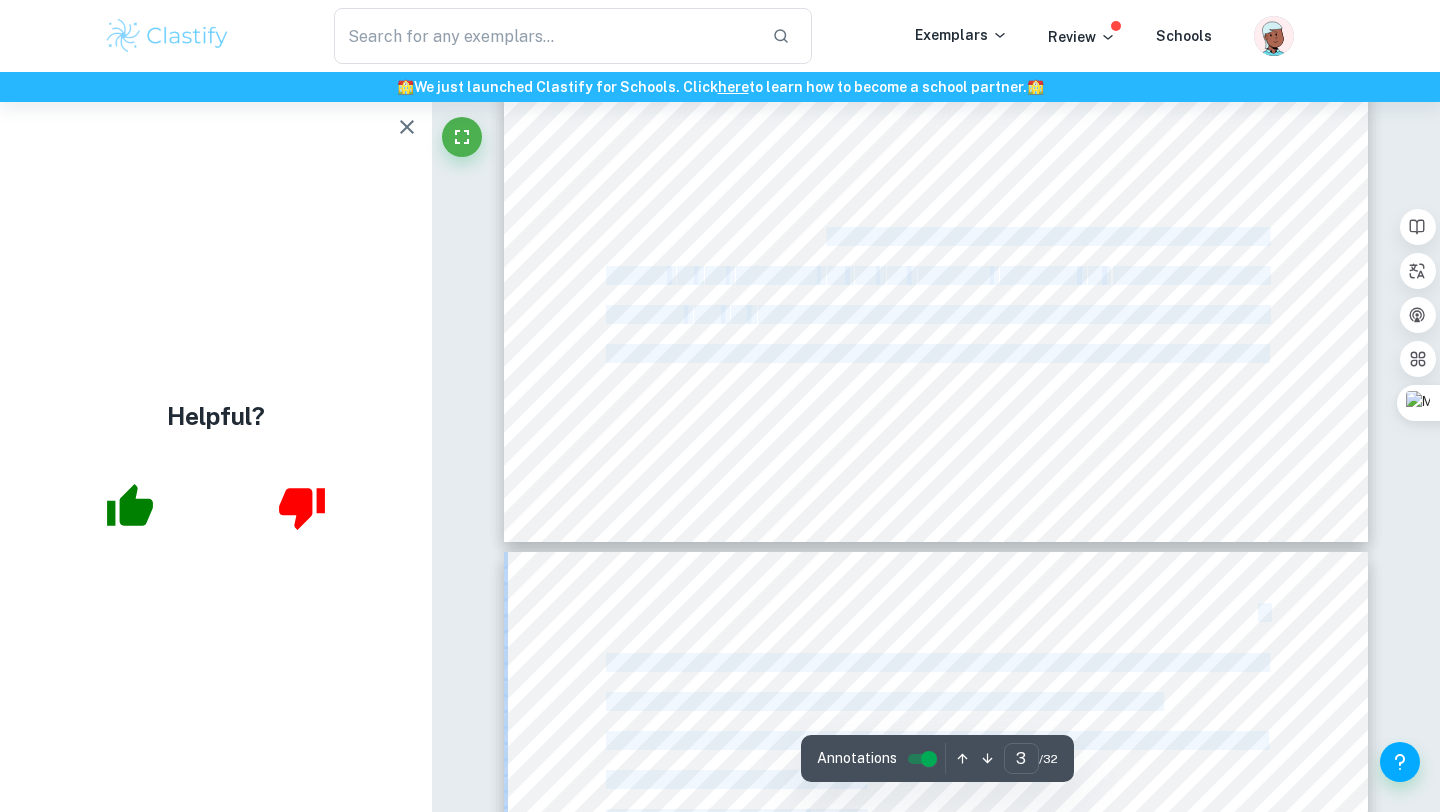 drag, startPoint x: 1163, startPoint y: 705, endPoint x: 830, endPoint y: 237, distance: 574.38055 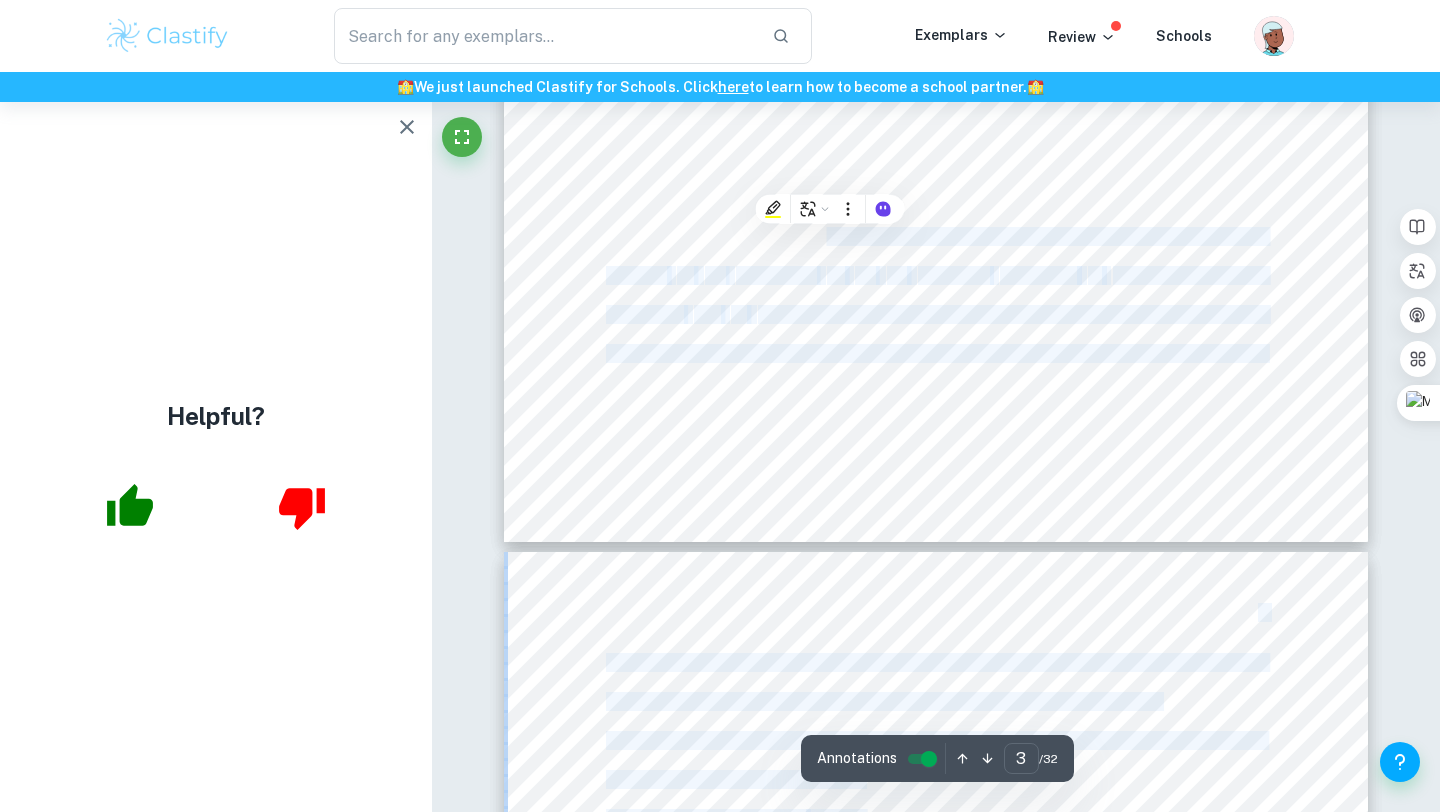 click on "and effect on projectile's motion. It allows us to understand the impact of various control" at bounding box center (936, 237) 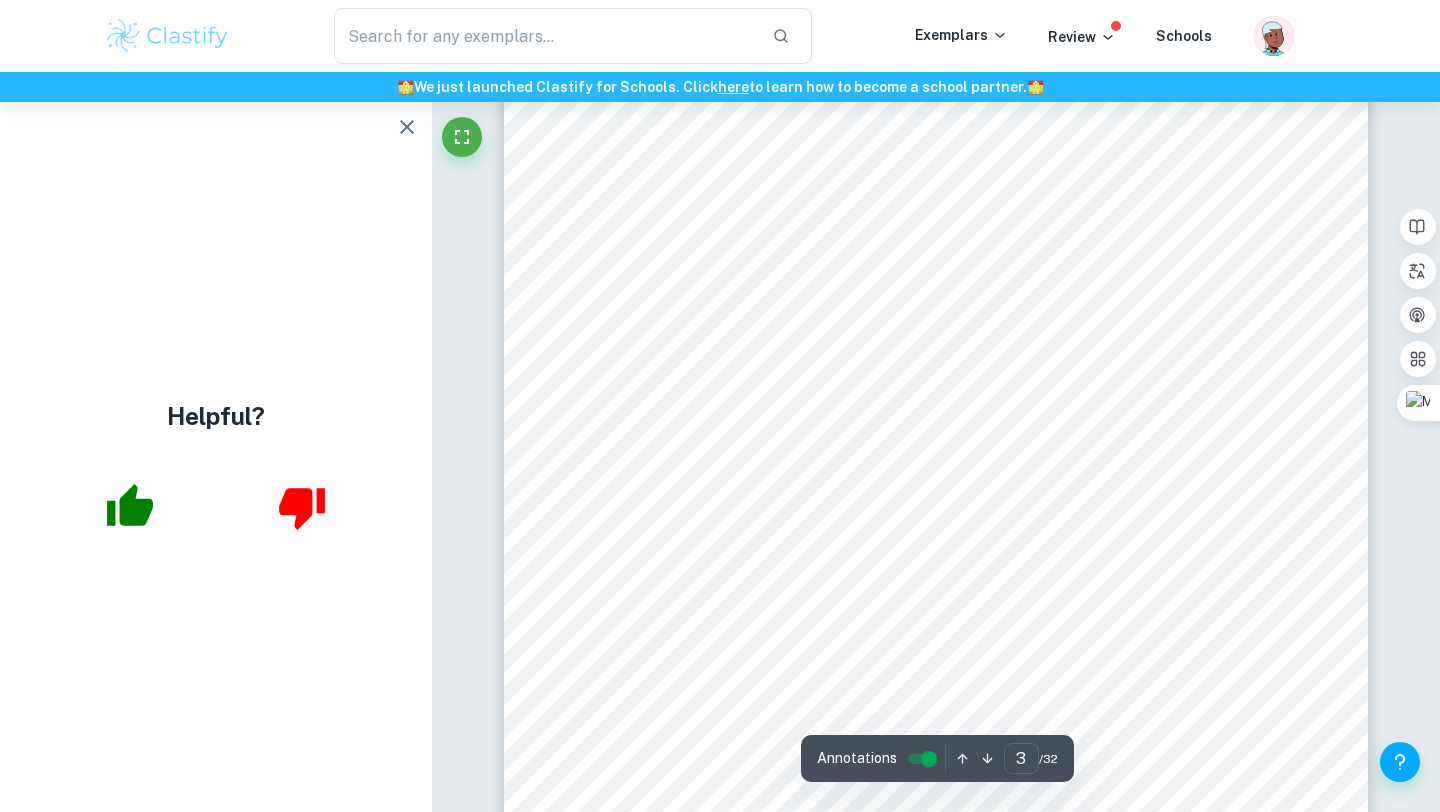 scroll, scrollTop: 2492, scrollLeft: 0, axis: vertical 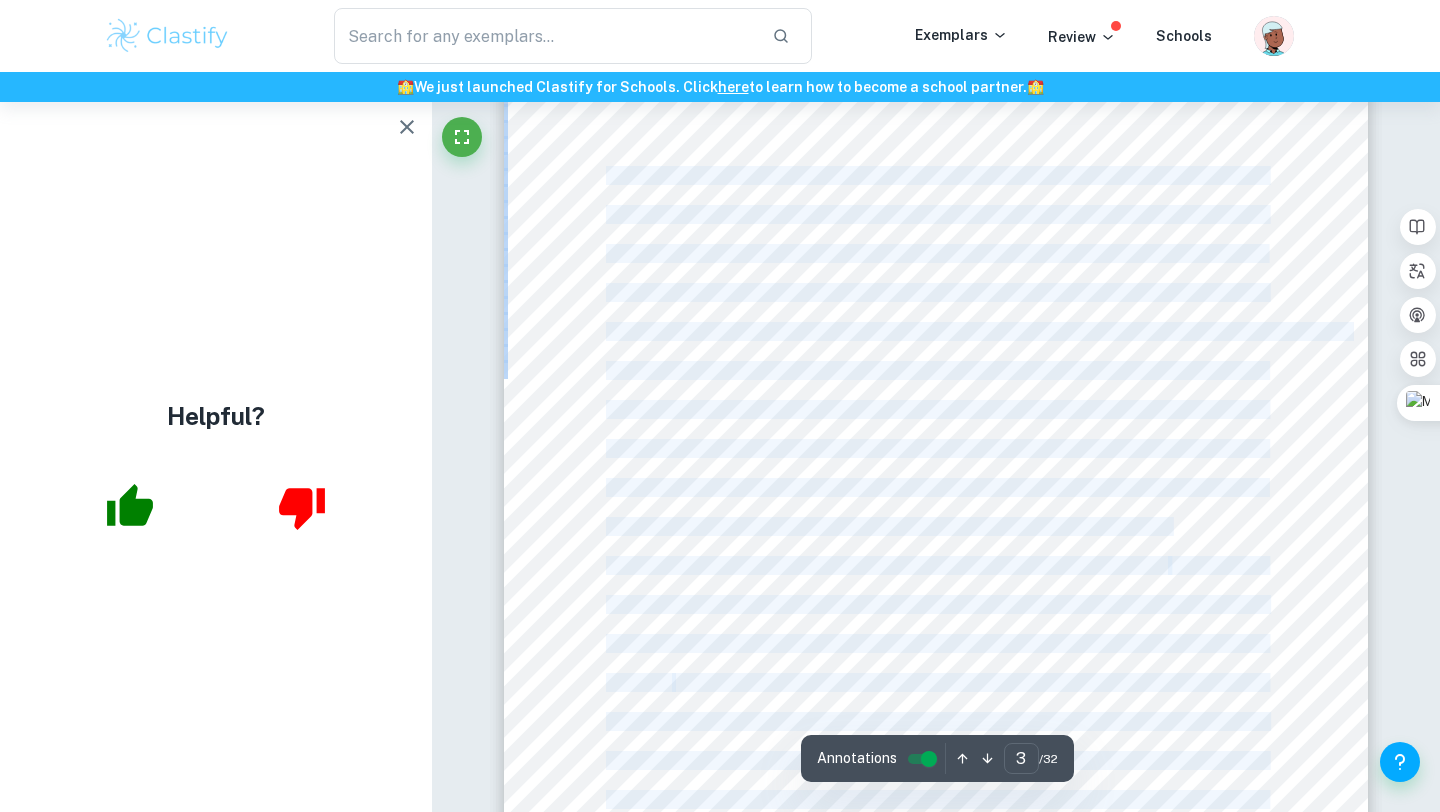 drag, startPoint x: 607, startPoint y: 175, endPoint x: 1247, endPoint y: 709, distance: 833.52026 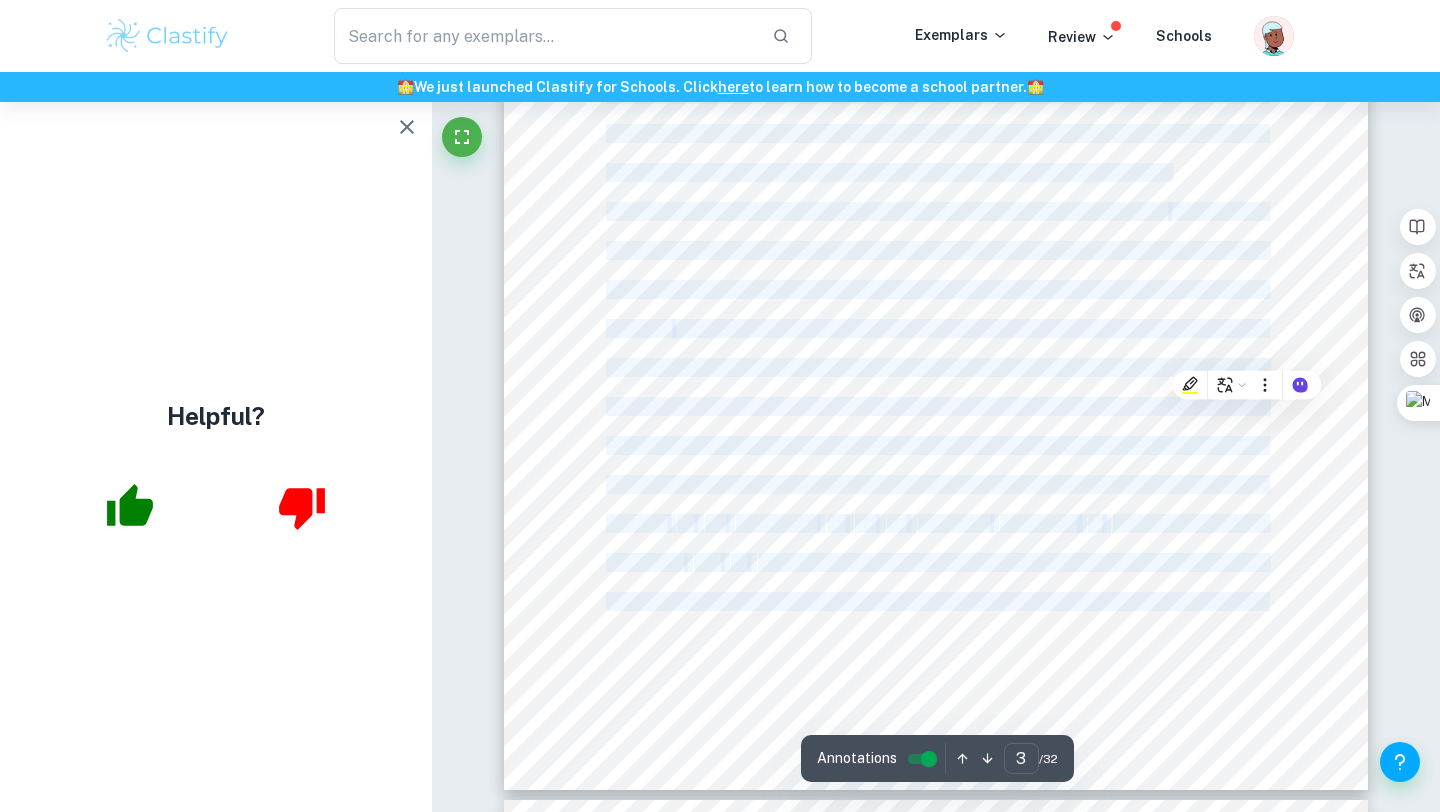 copy on "From the graceful arc of a soaring football to the carefully calculated launch of a SpaceX rocket, projectile motion is omnipresent. The SpaceX rocket, and how its boosters landed so accurately on the drone ships, were of particular wonder to me. At first, I wrongly believed the cause of this accuracy to be the tilting and shifting of the rocket engine. However, the true answer lies in the cleverly designed grid fins that rotate and shift depending on the position of the rocket (Berger, 2023). Which introduced me to the field of aerodynamics. Although the mechanics that SpaceX uses to land their boosters are far more advanced, I thought that I could observe the effect of varying angle of attacks on a moving projectile. These different angle of attacks always induces spin. This exploration could also deepen my understanding of why bullets spin and why varying the angle of attacks is needed to land rockets (Lahti et al., 2019). Hence, this investigation will aim to explore and attempt to answer the question:..." 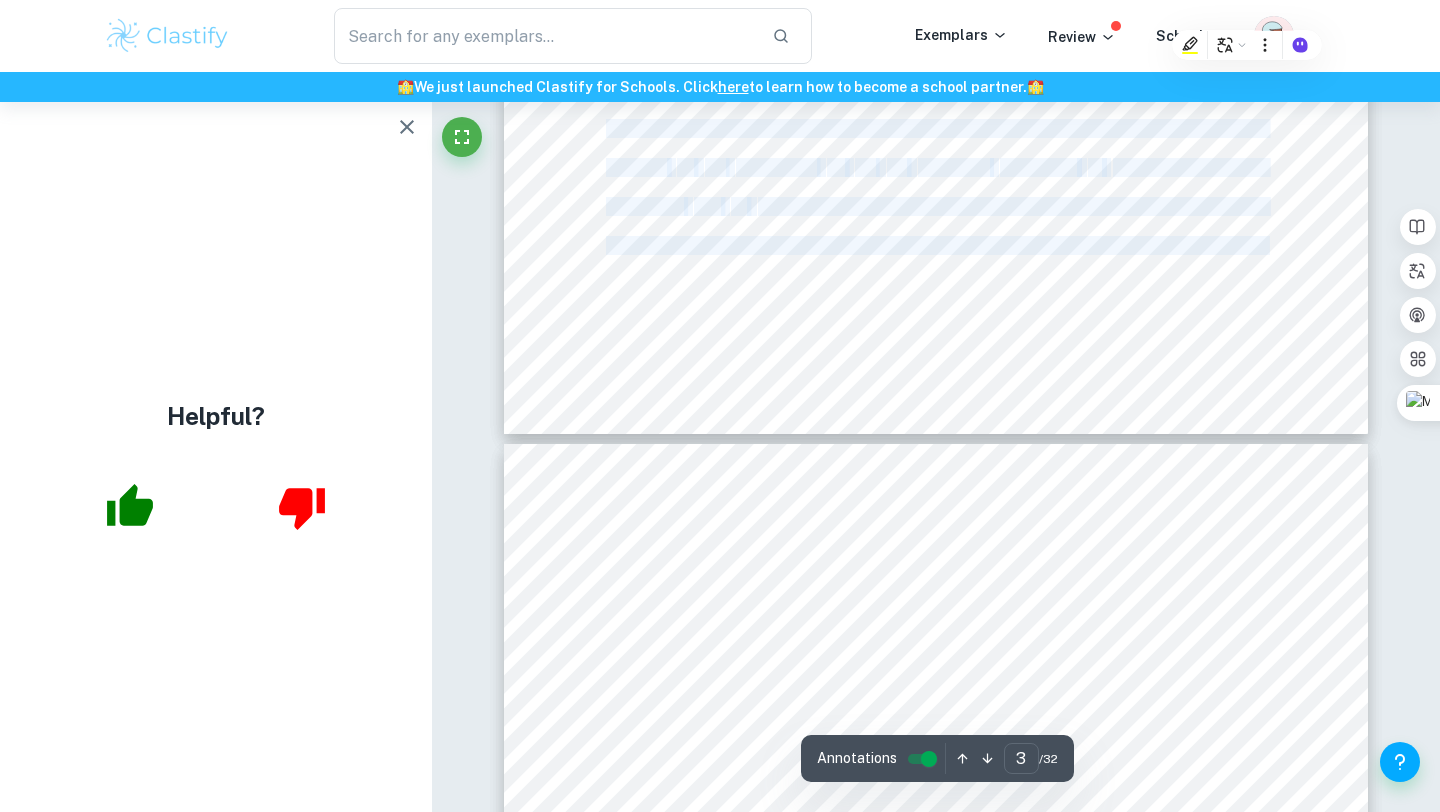 type on "4" 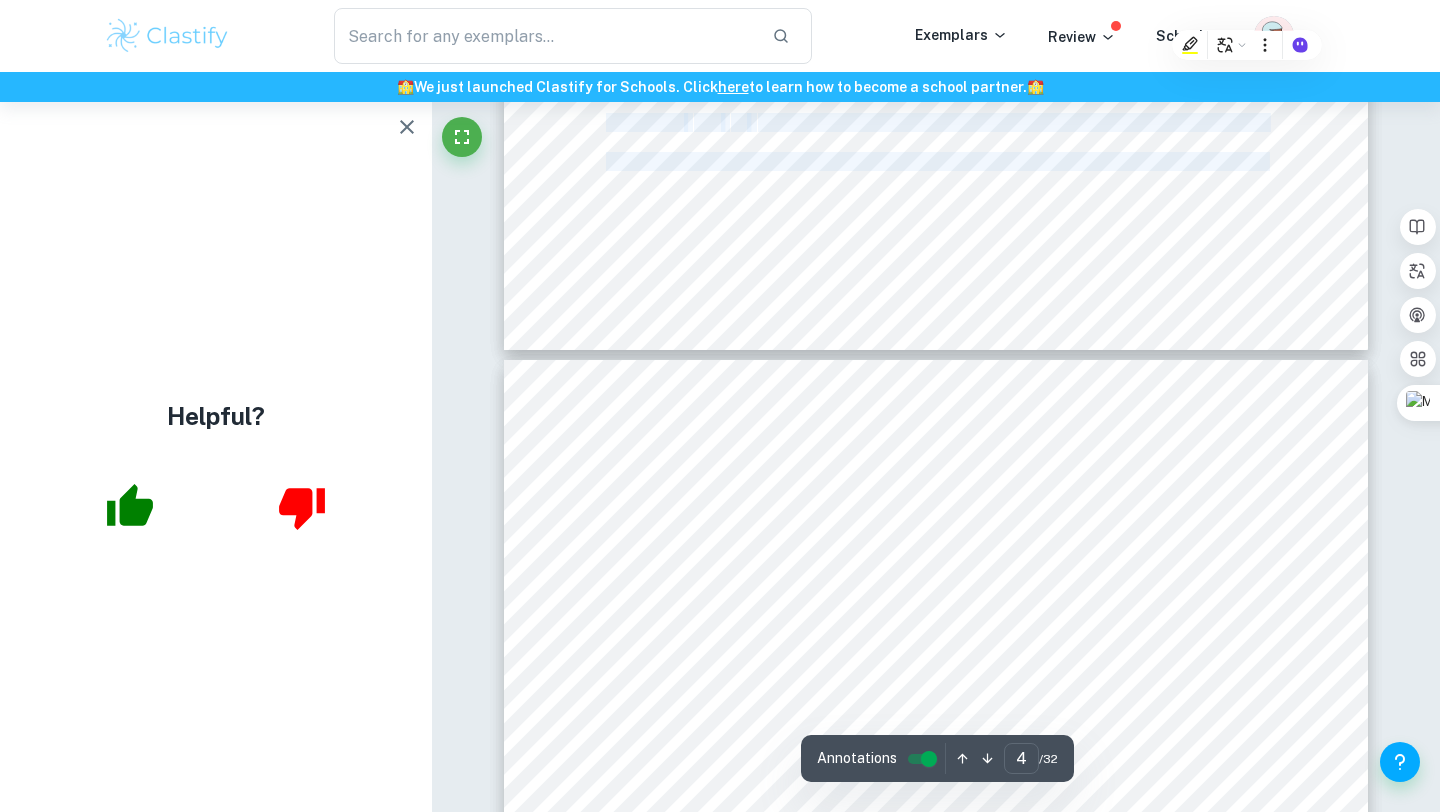 scroll, scrollTop: 3329, scrollLeft: 0, axis: vertical 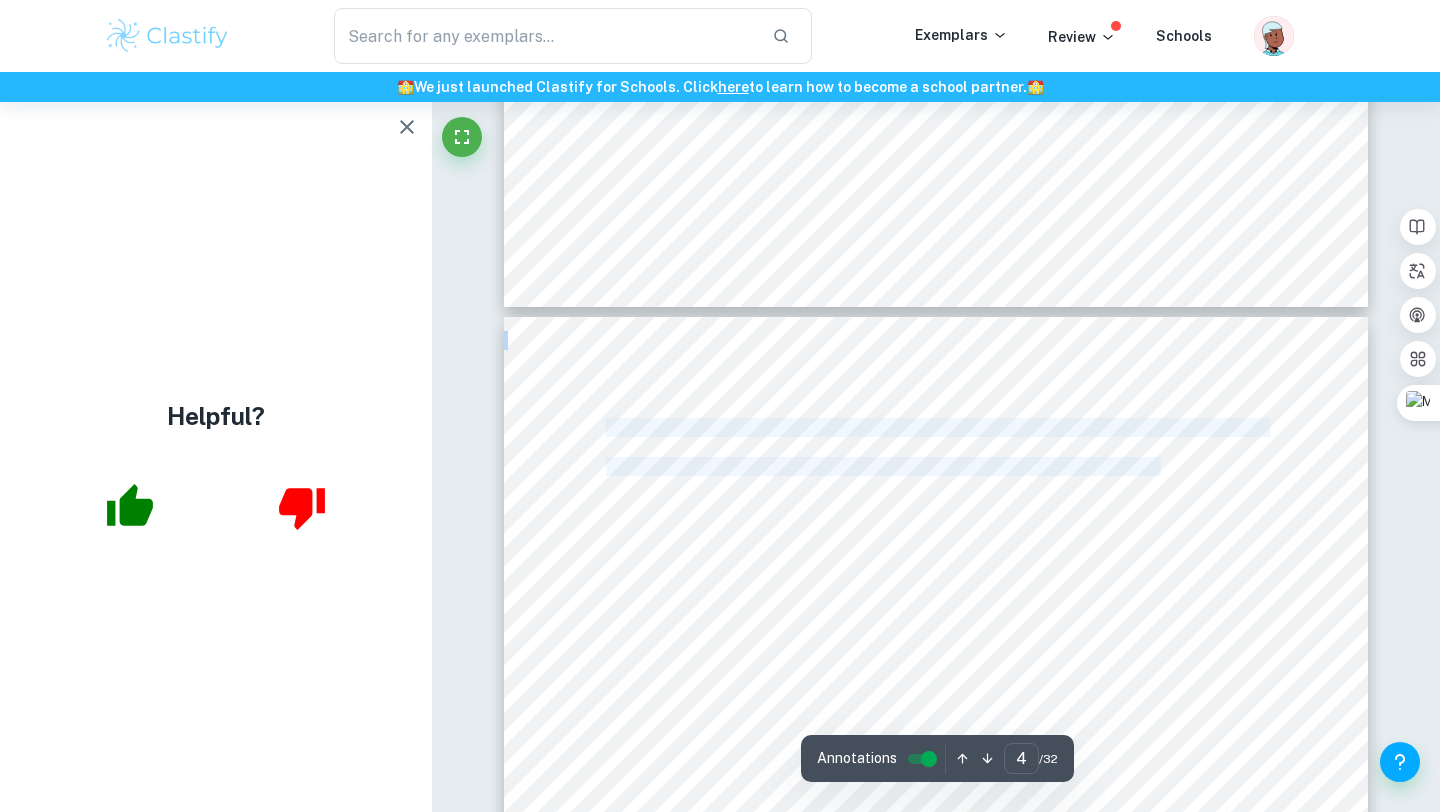 drag, startPoint x: 605, startPoint y: 425, endPoint x: 1159, endPoint y: 459, distance: 555.04236 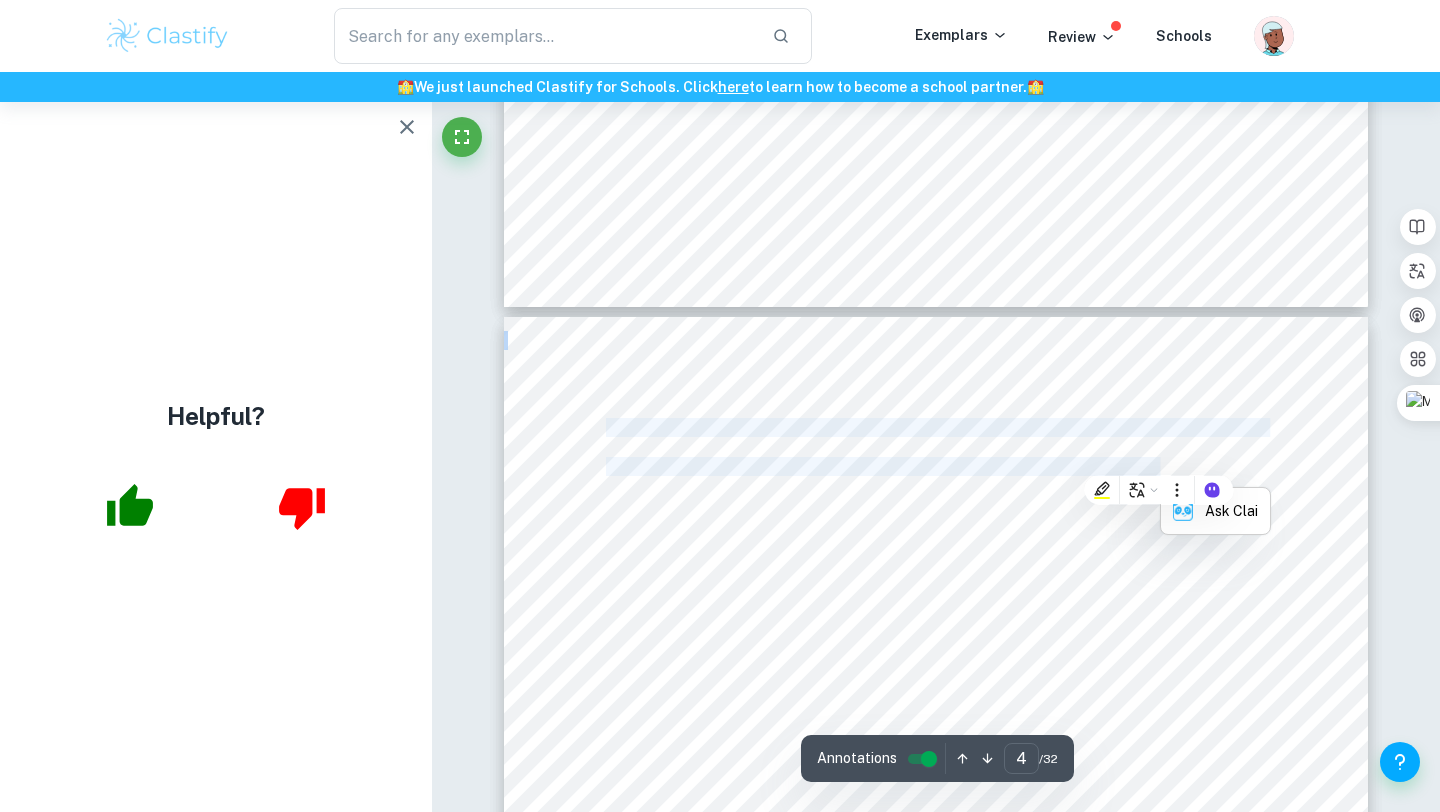 copy on "the apogee. By the end of this study, we will have gained a deeper understanding of how SpaceX lands its rockets, which enables us to grasp a crucial component of aerodynamics." 